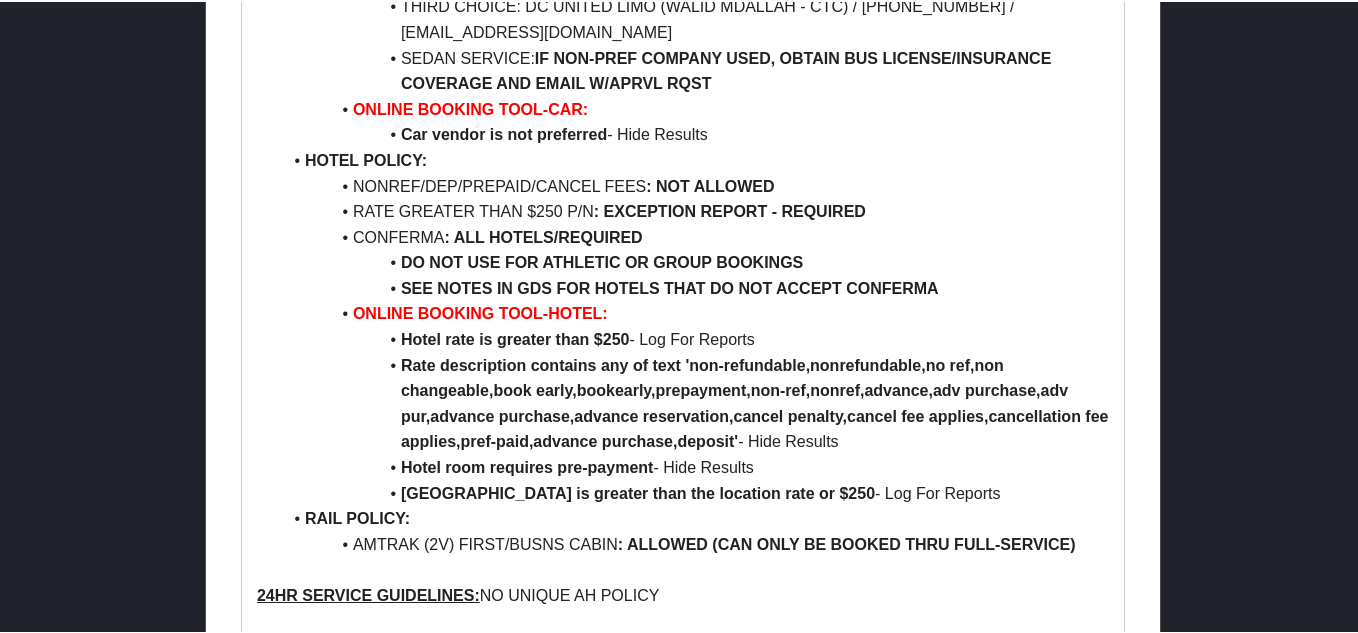 scroll, scrollTop: 2000, scrollLeft: 0, axis: vertical 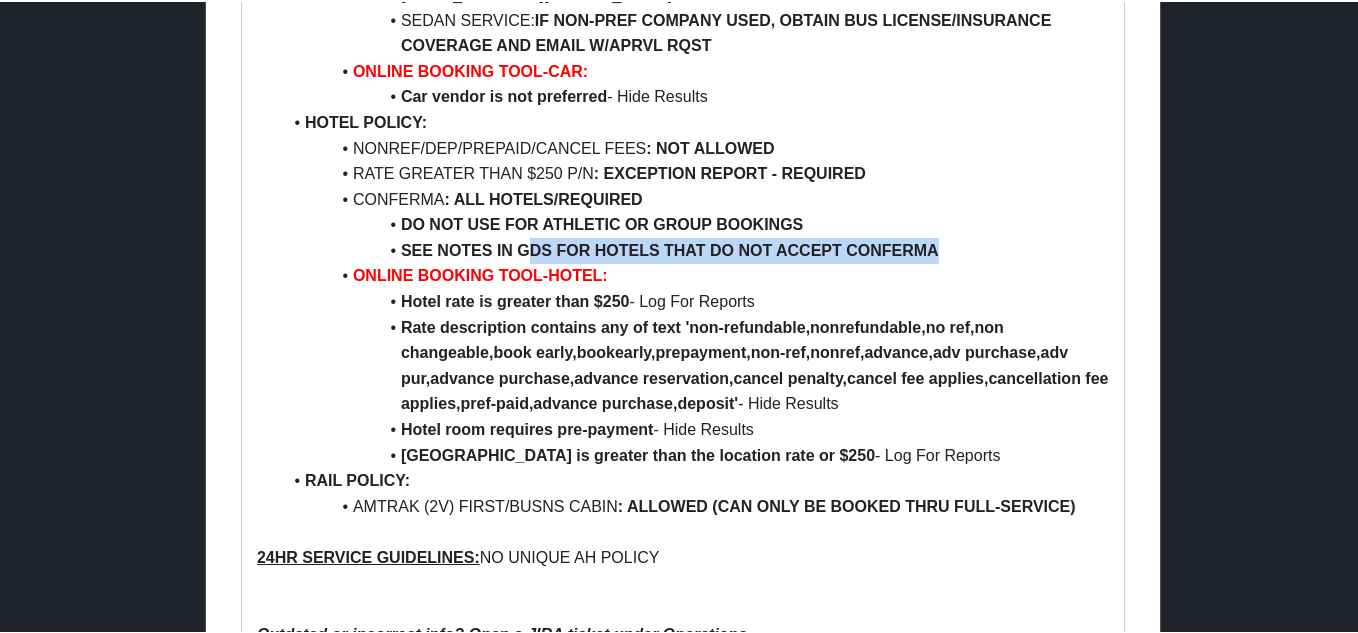 drag, startPoint x: 532, startPoint y: 208, endPoint x: 936, endPoint y: 201, distance: 404.06064 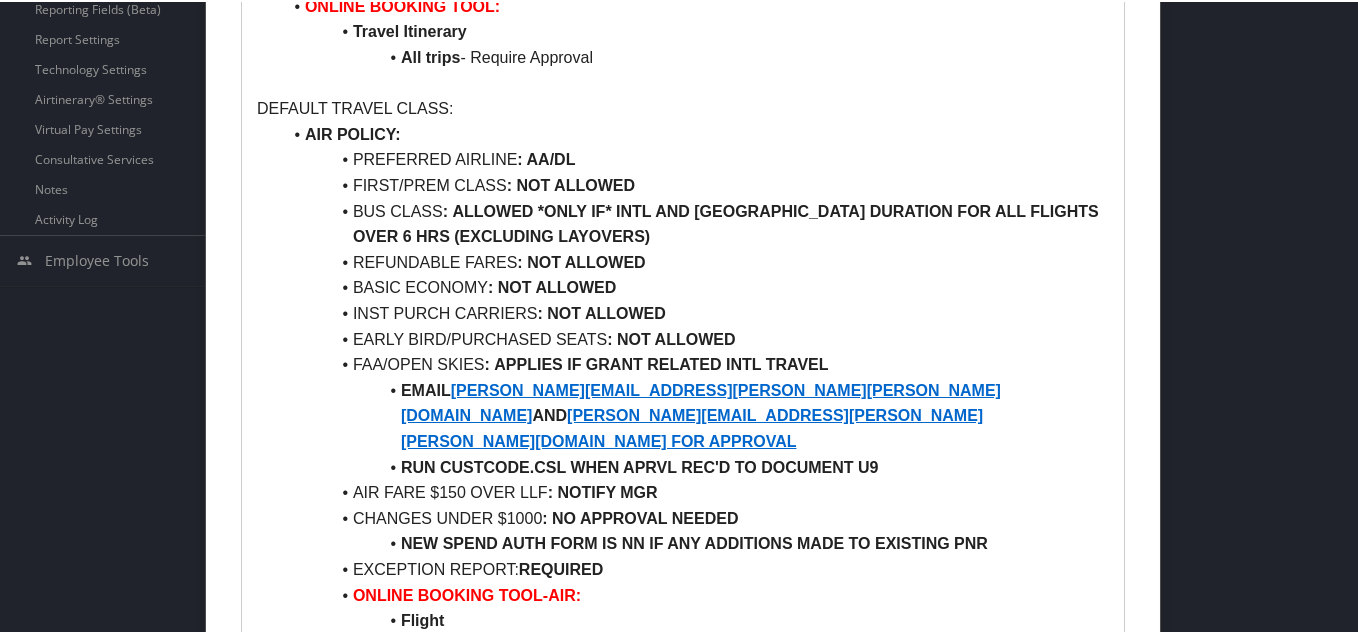 scroll, scrollTop: 600, scrollLeft: 0, axis: vertical 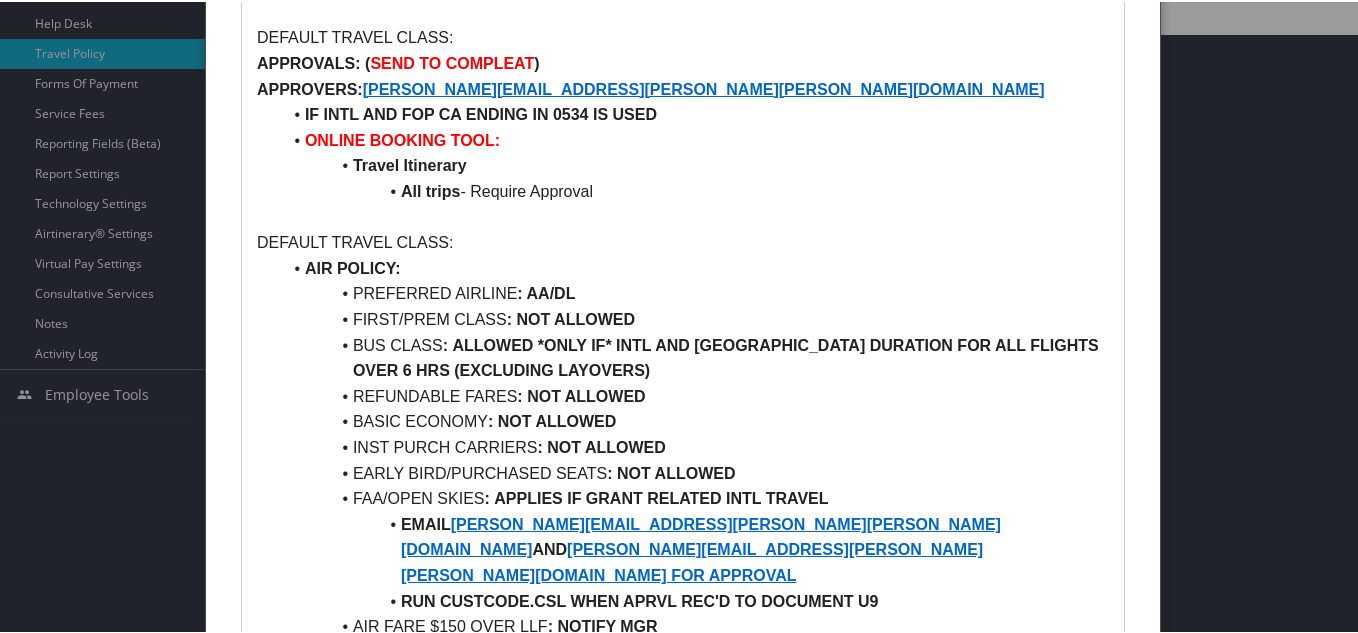 click at bounding box center [683, 316] 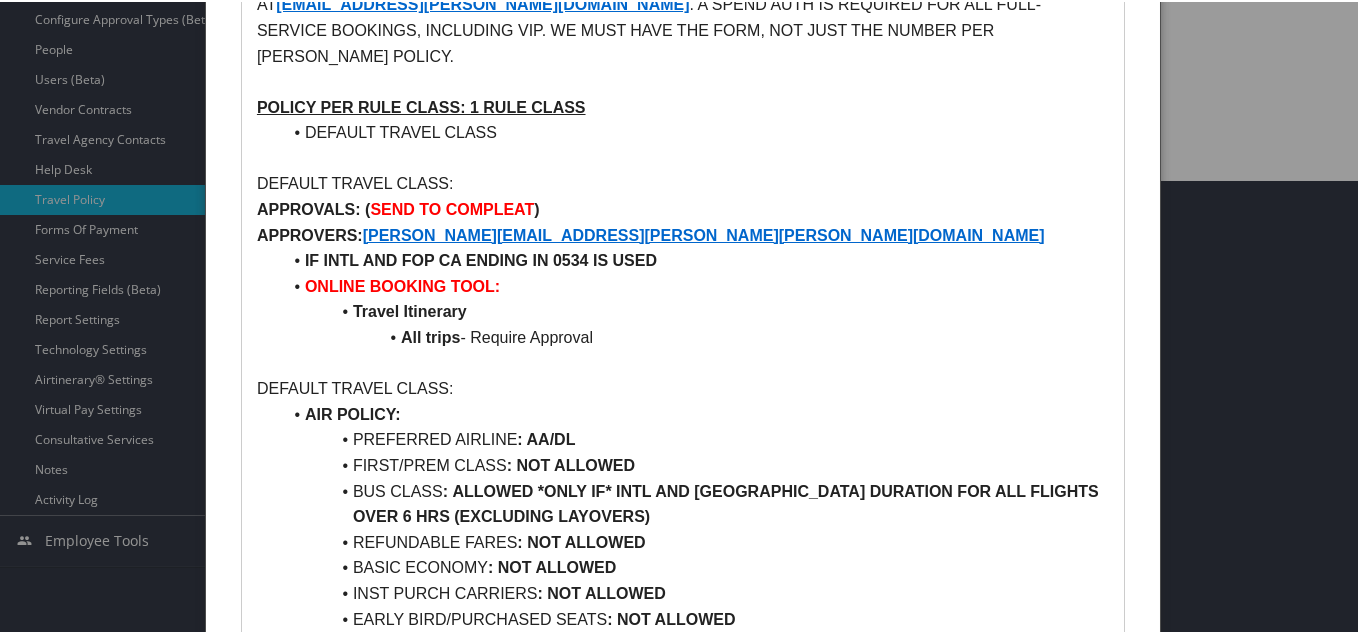 scroll, scrollTop: 100, scrollLeft: 0, axis: vertical 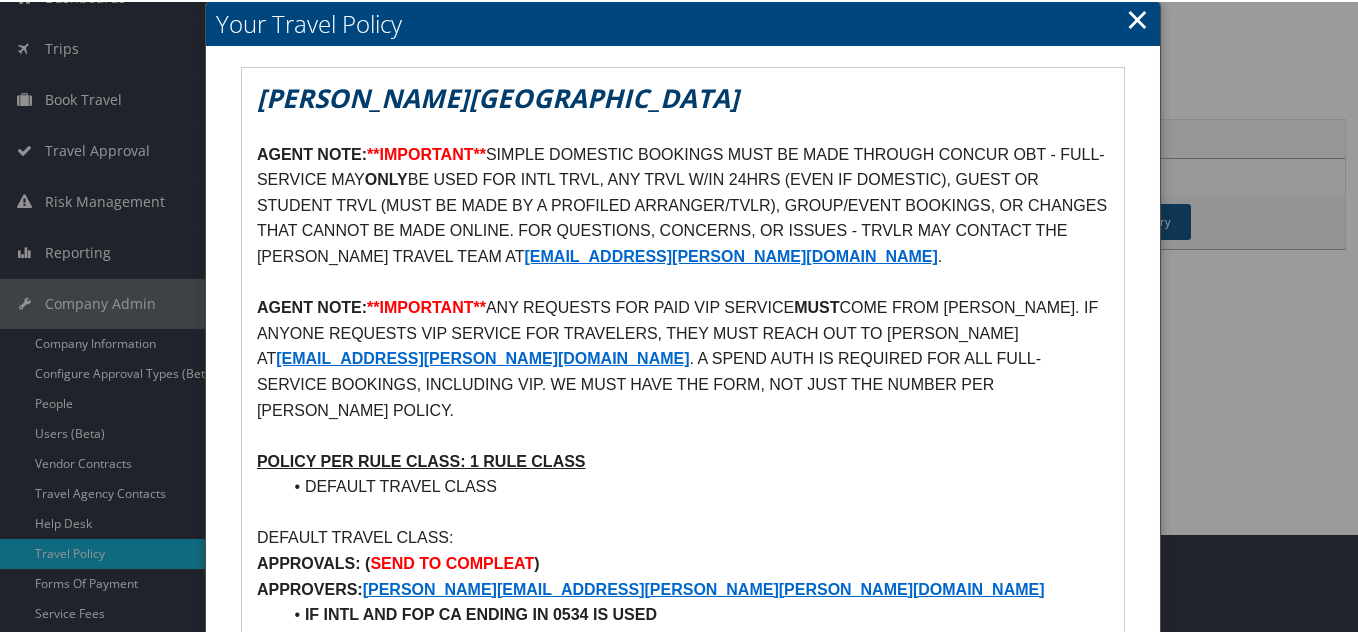 click on "×" at bounding box center [1137, 17] 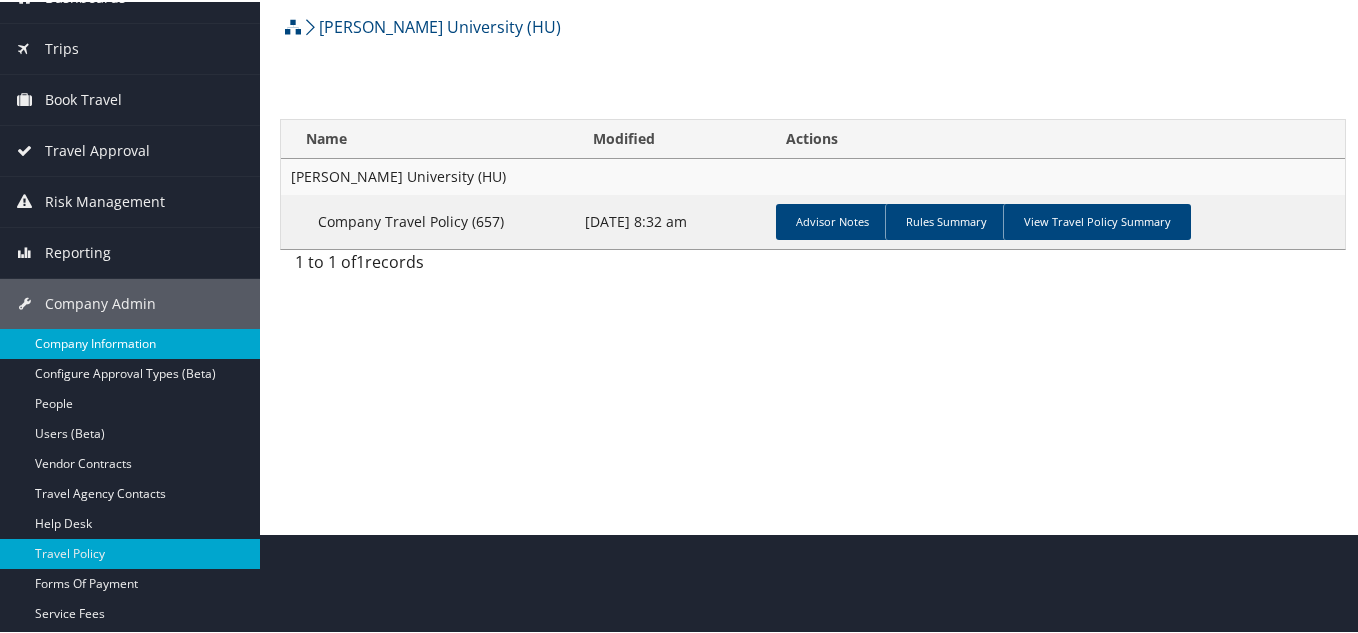 click on "Company Information" at bounding box center [130, 342] 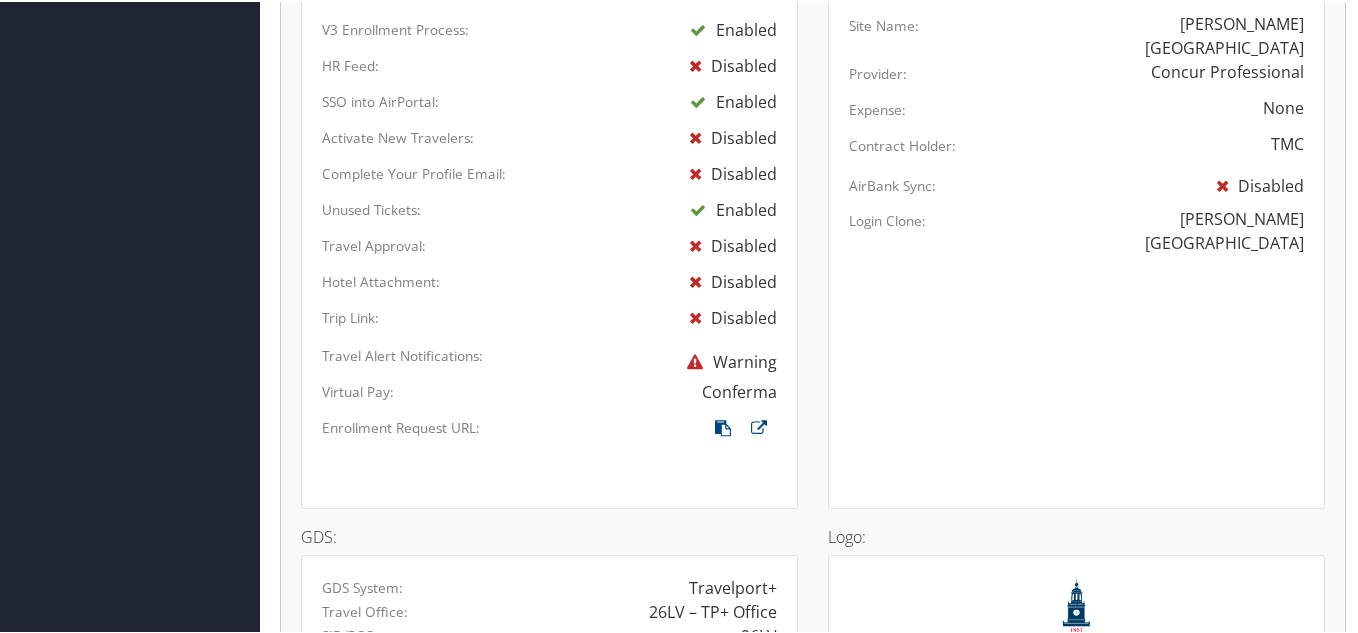 scroll, scrollTop: 1285, scrollLeft: 0, axis: vertical 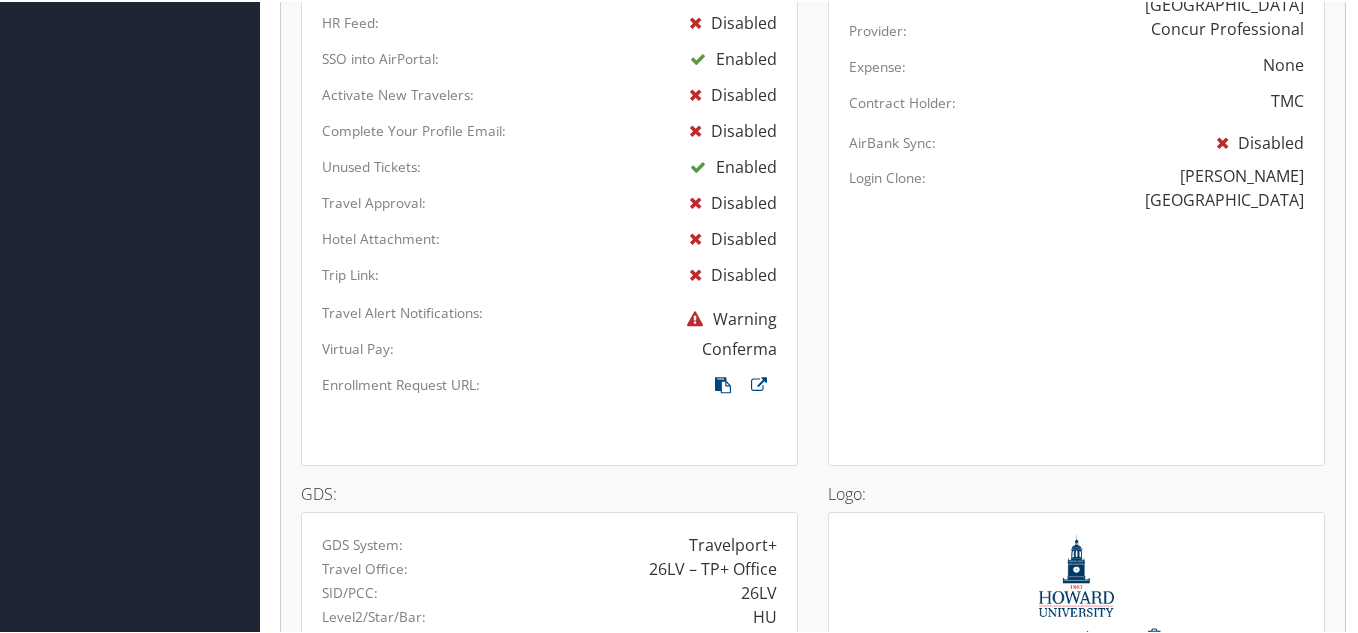 drag, startPoint x: 694, startPoint y: 345, endPoint x: 778, endPoint y: 348, distance: 84.05355 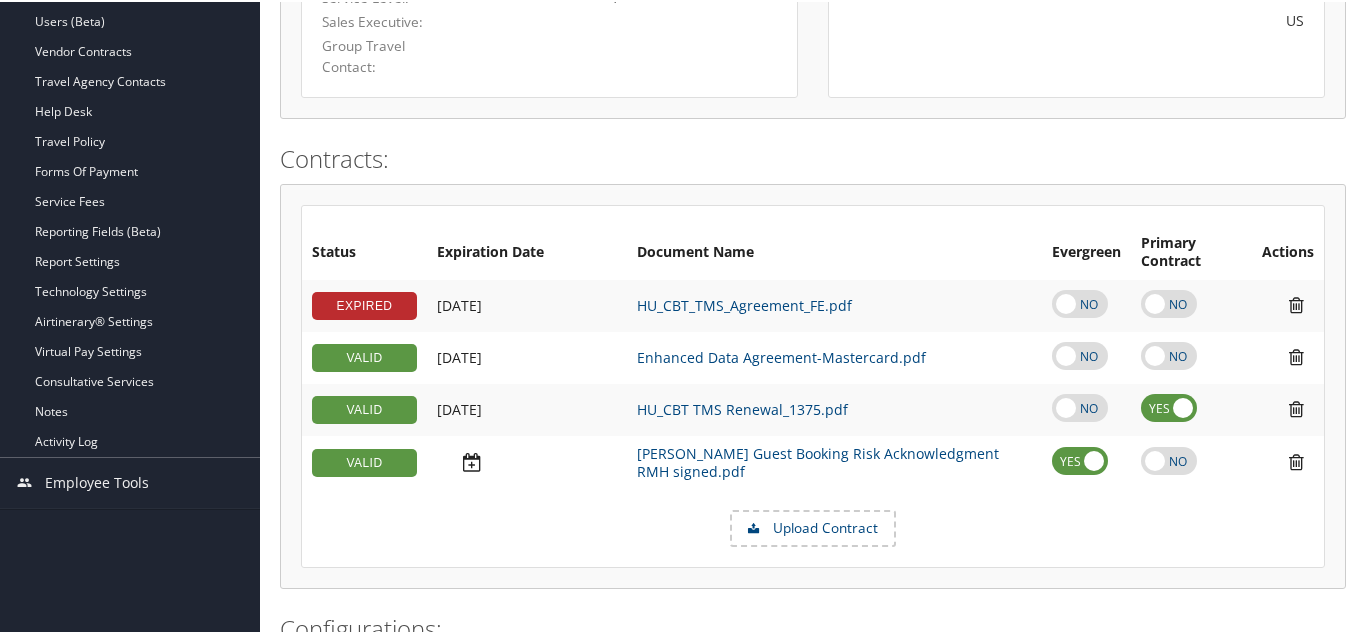 scroll, scrollTop: 485, scrollLeft: 0, axis: vertical 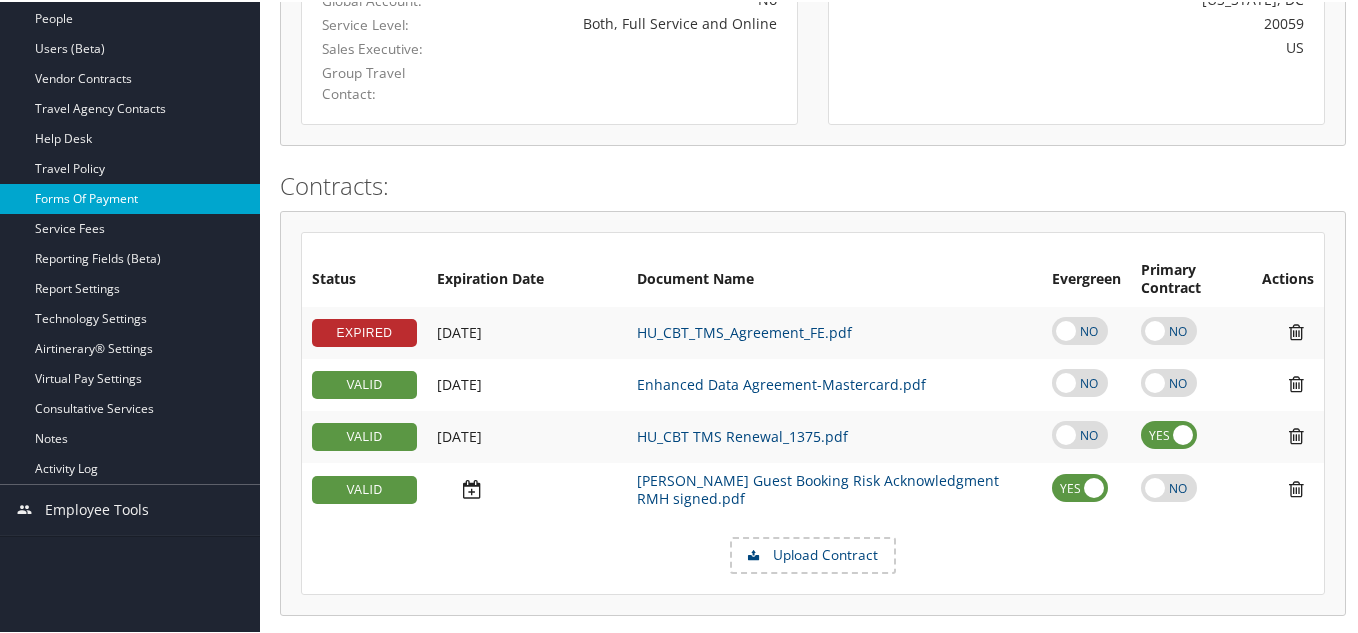 click on "Forms Of Payment" at bounding box center [130, 197] 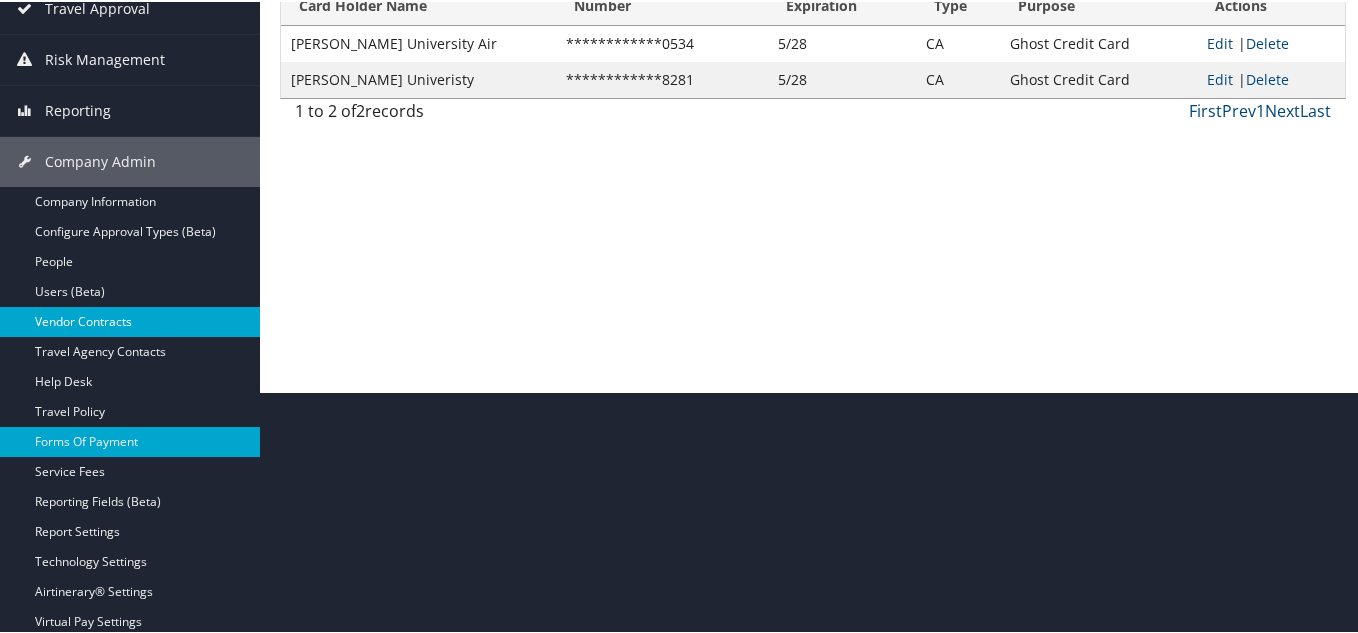 scroll, scrollTop: 386, scrollLeft: 0, axis: vertical 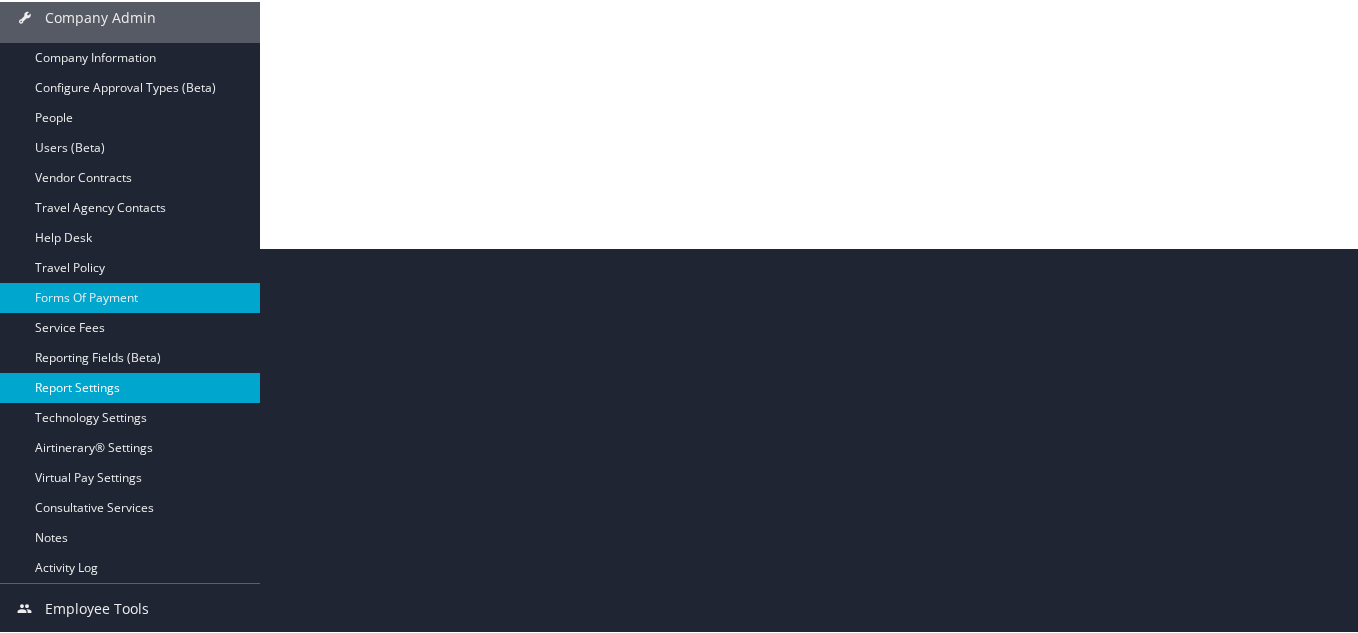 click on "Report Settings" at bounding box center [130, 386] 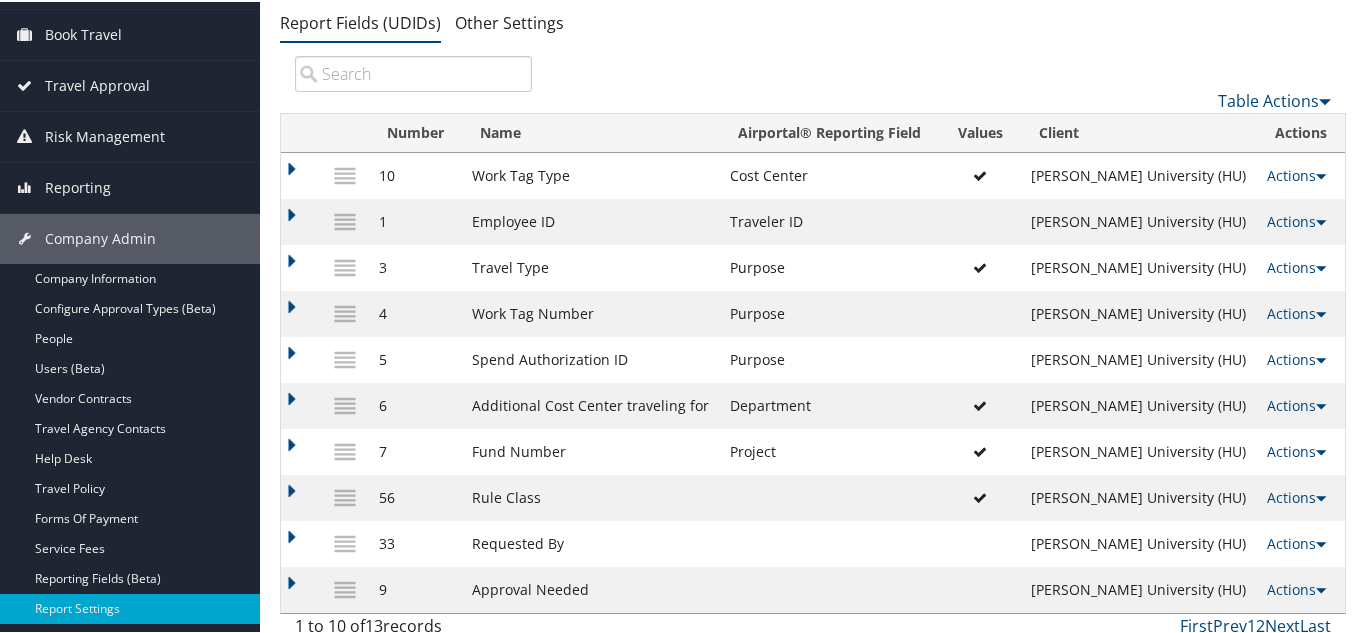 scroll, scrollTop: 200, scrollLeft: 0, axis: vertical 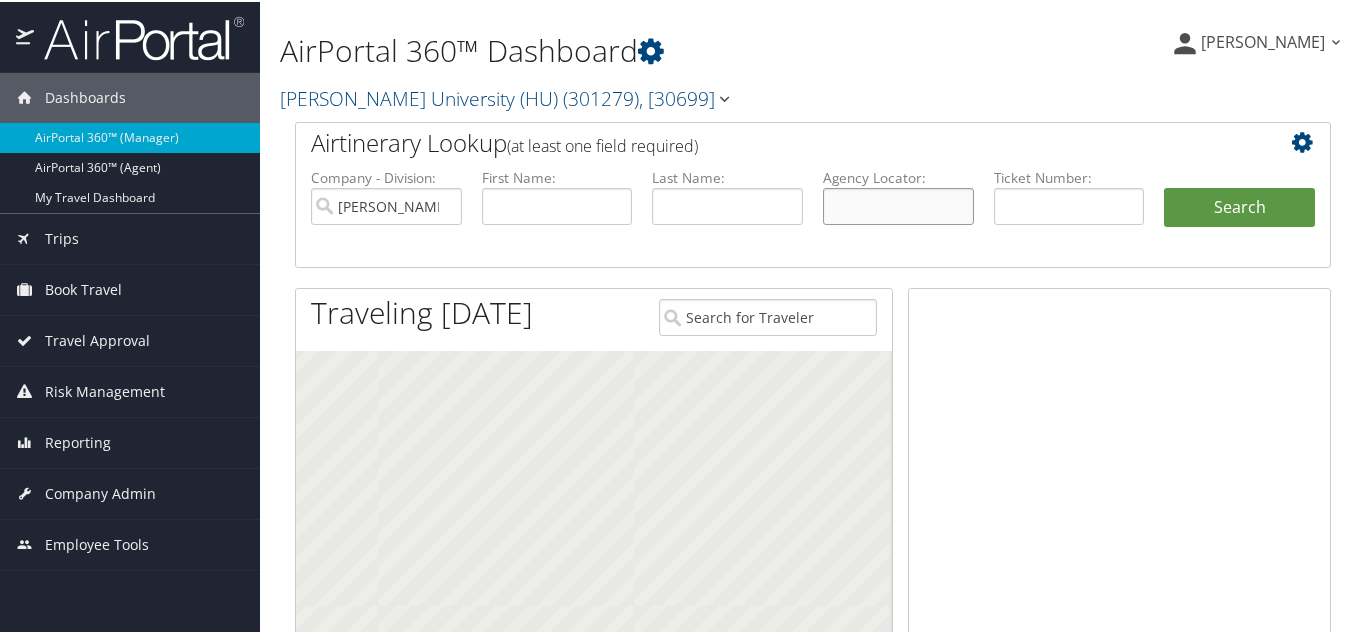 click at bounding box center [898, 204] 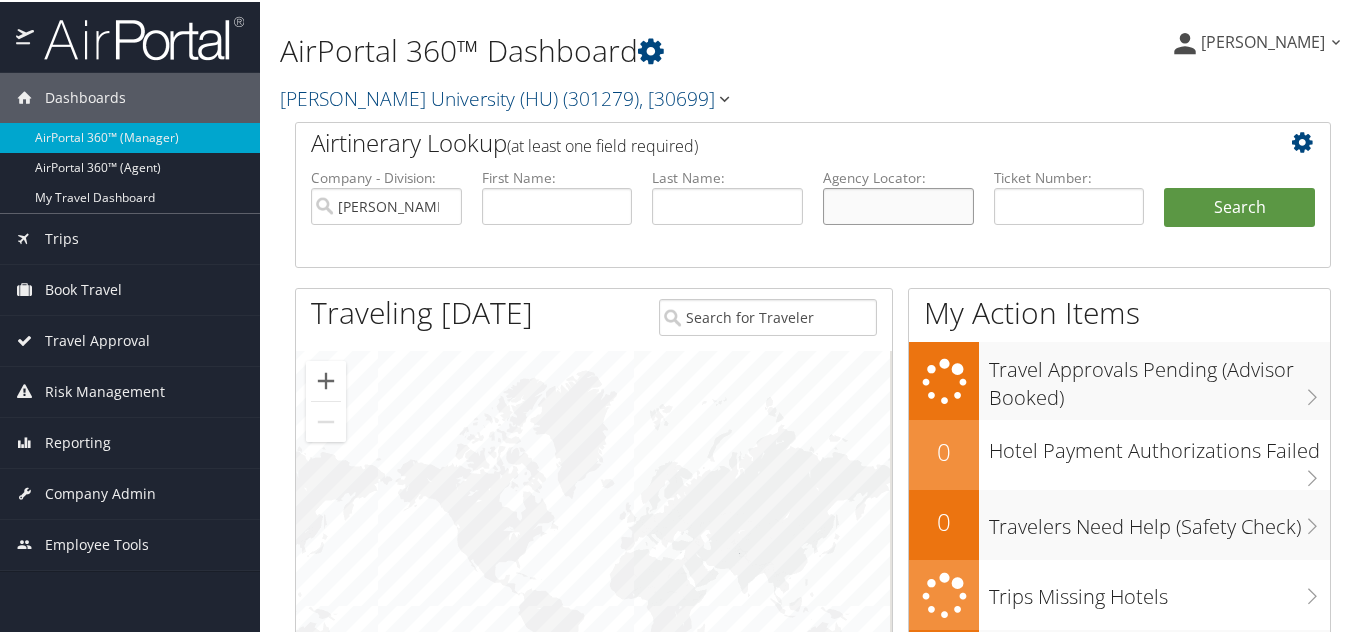 paste on "CC499P" 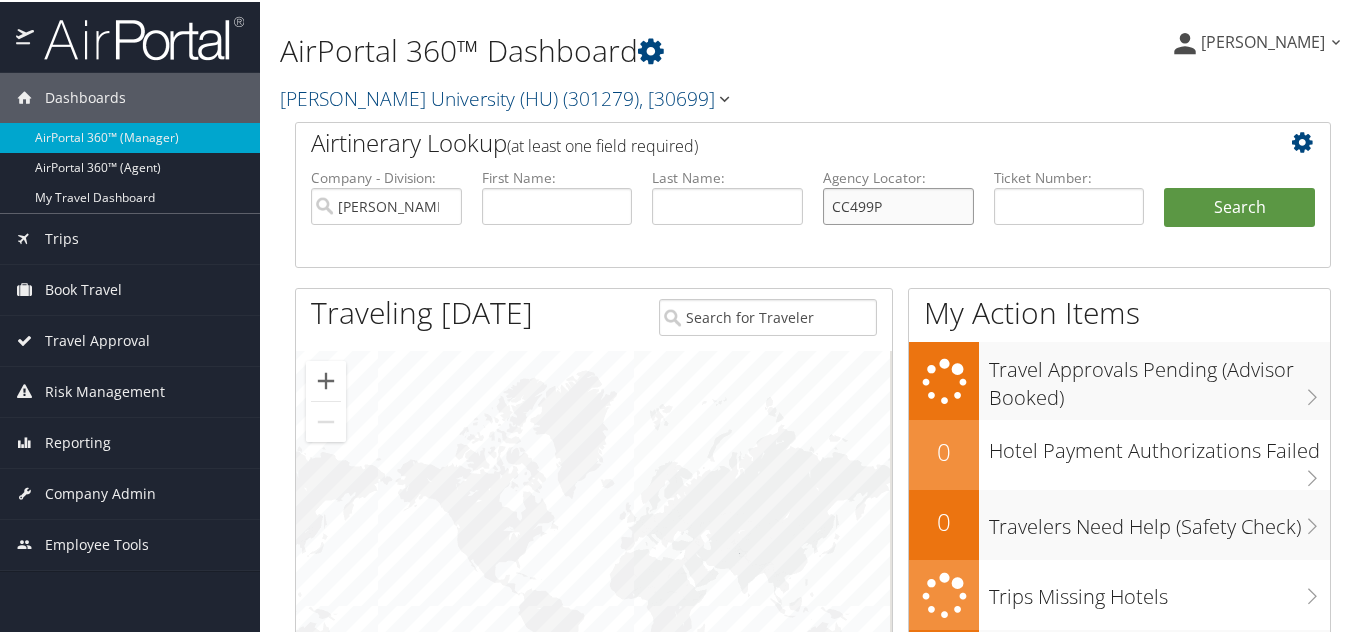 type on "CC499P" 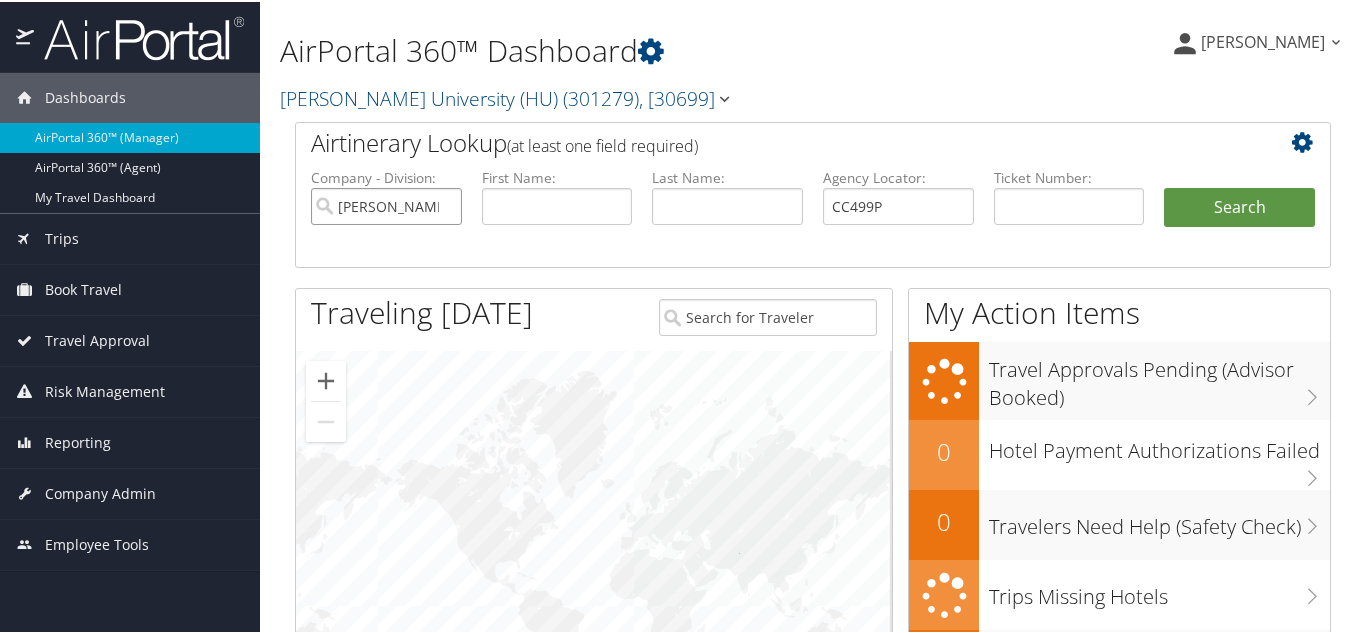 click on "[PERSON_NAME] University (HU)" at bounding box center [386, 204] 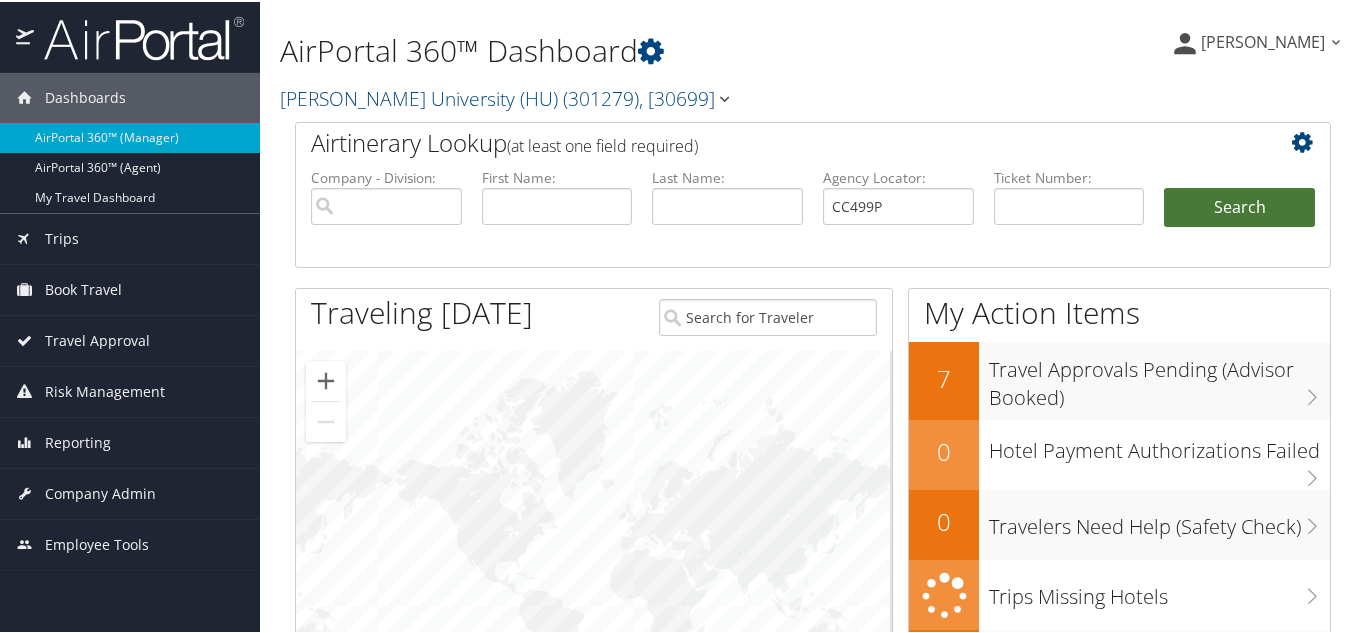 click on "Search" at bounding box center (1239, 206) 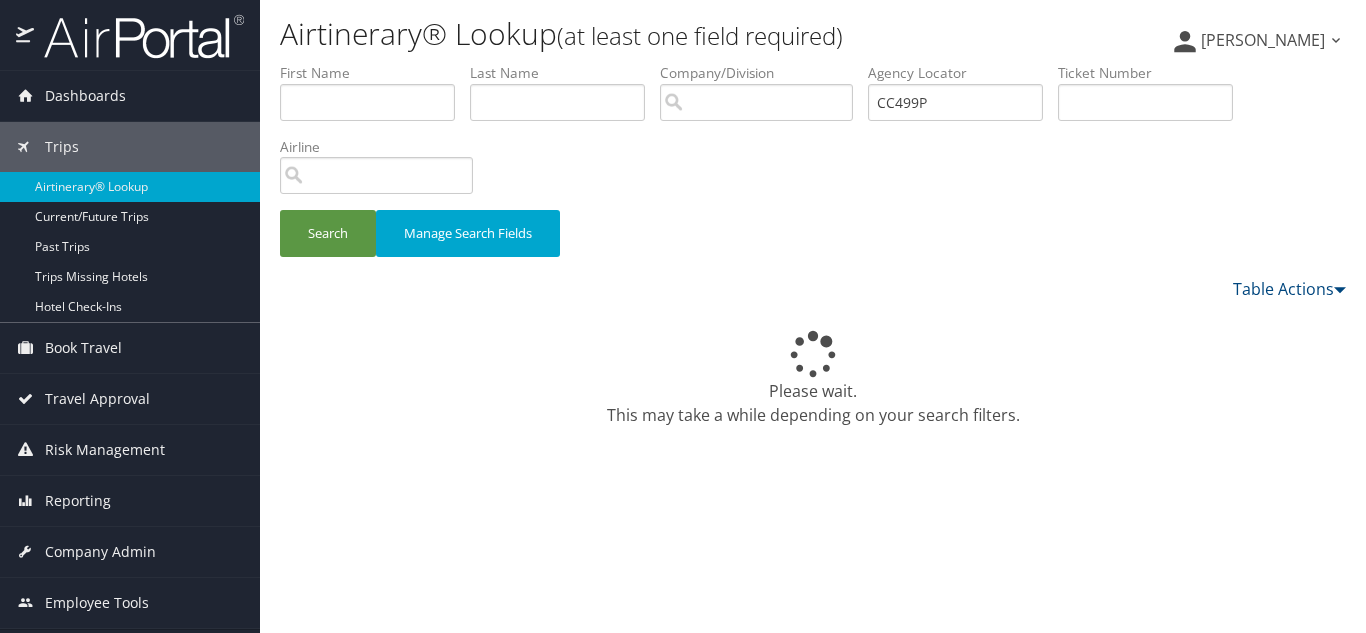 scroll, scrollTop: 0, scrollLeft: 0, axis: both 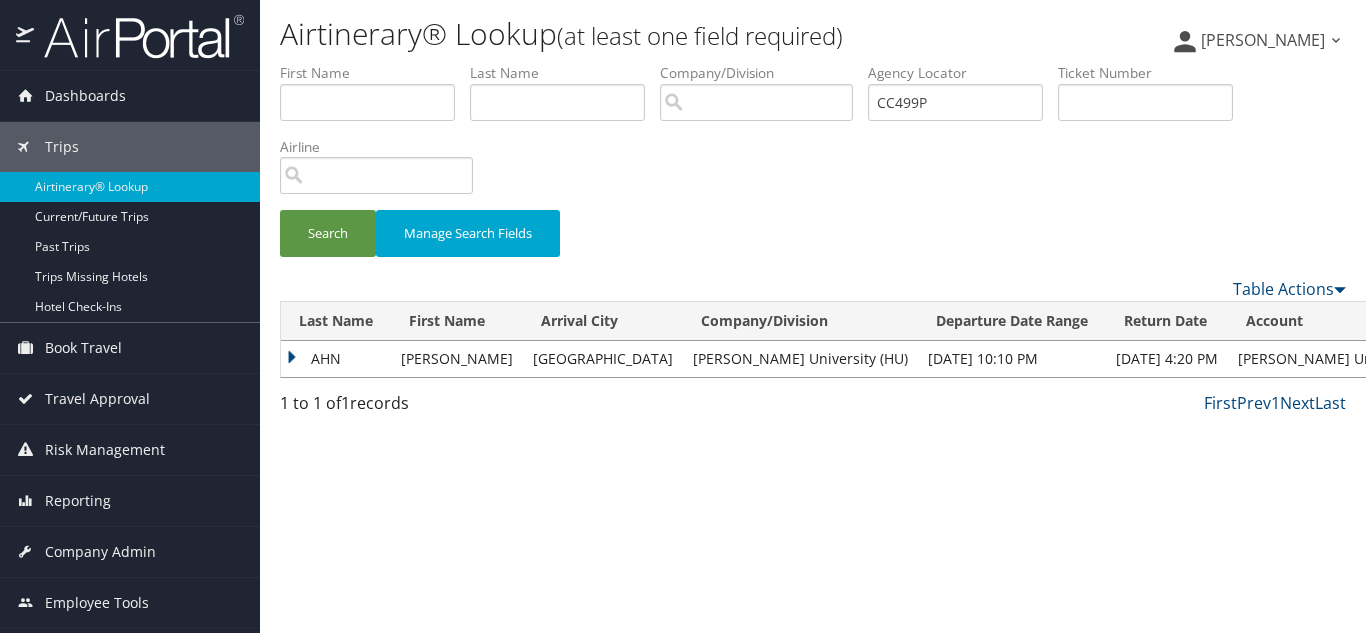 click on "JOHN JONG" at bounding box center [457, 359] 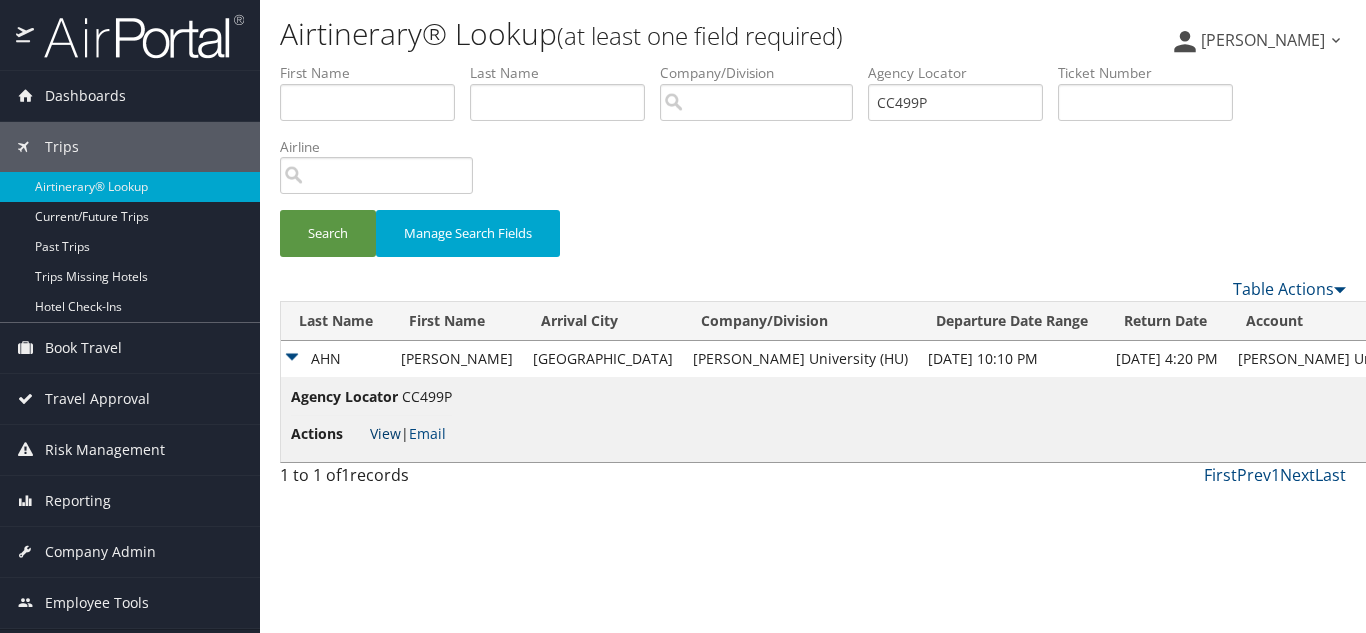 click on "View" at bounding box center [385, 433] 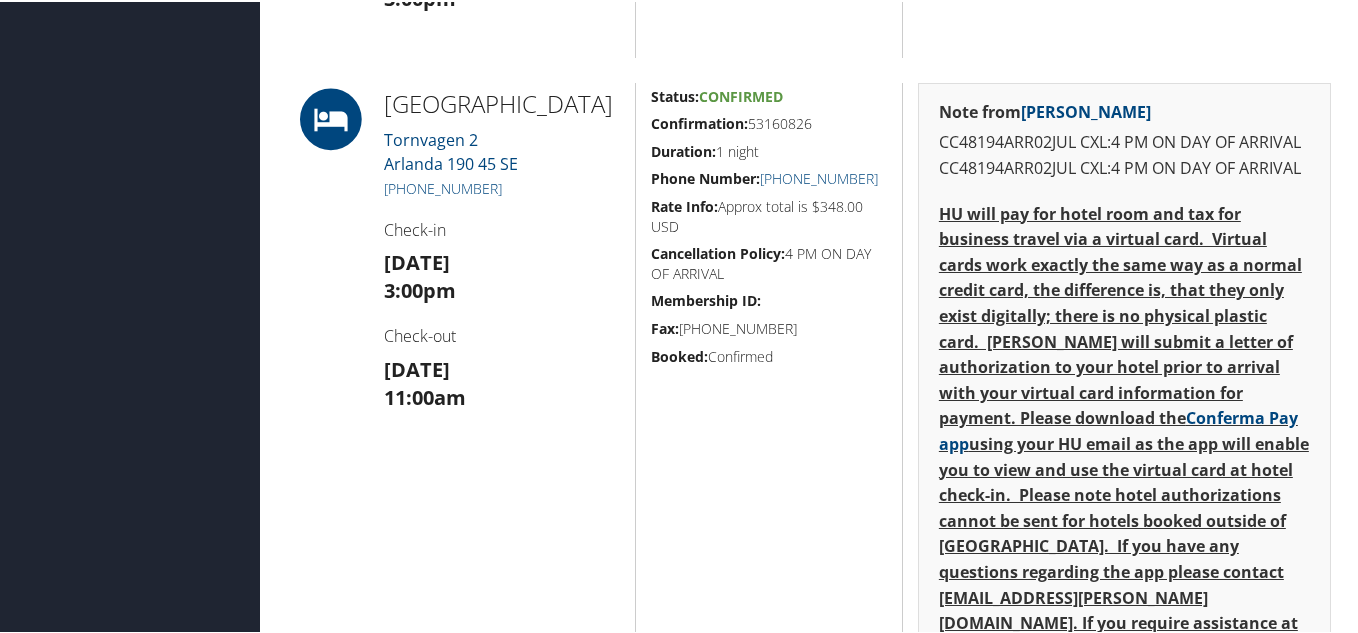 scroll, scrollTop: 3200, scrollLeft: 0, axis: vertical 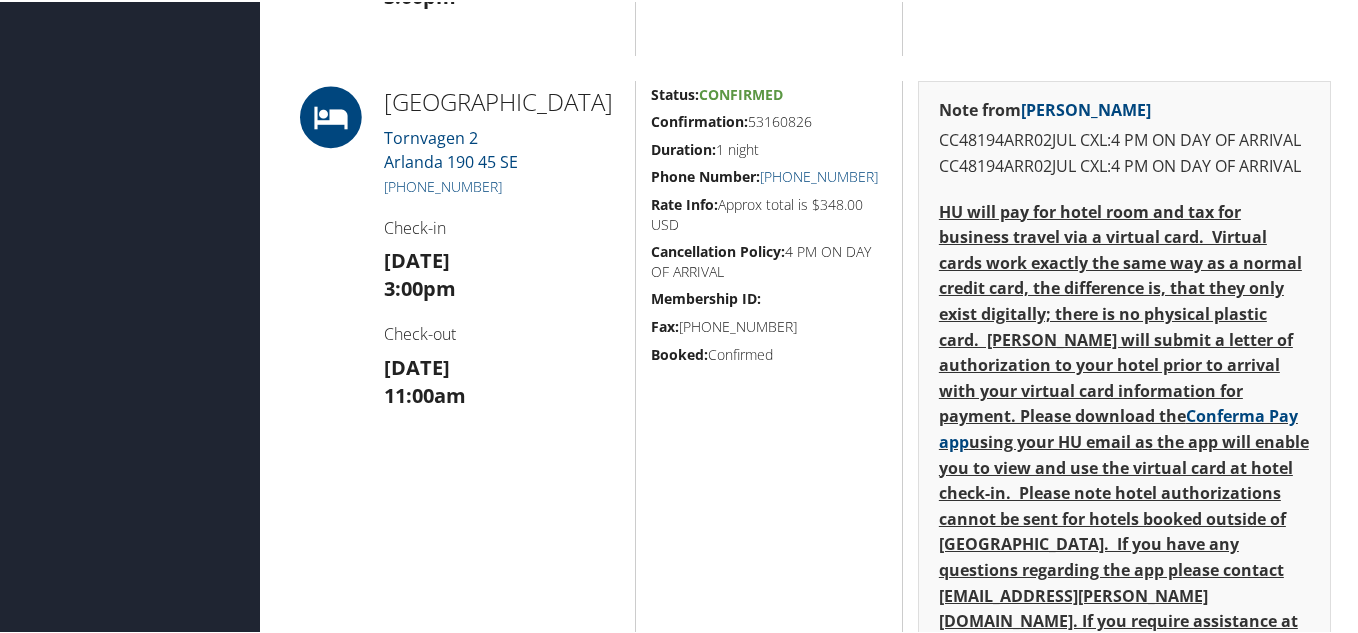drag, startPoint x: 474, startPoint y: 138, endPoint x: 382, endPoint y: 103, distance: 98.43272 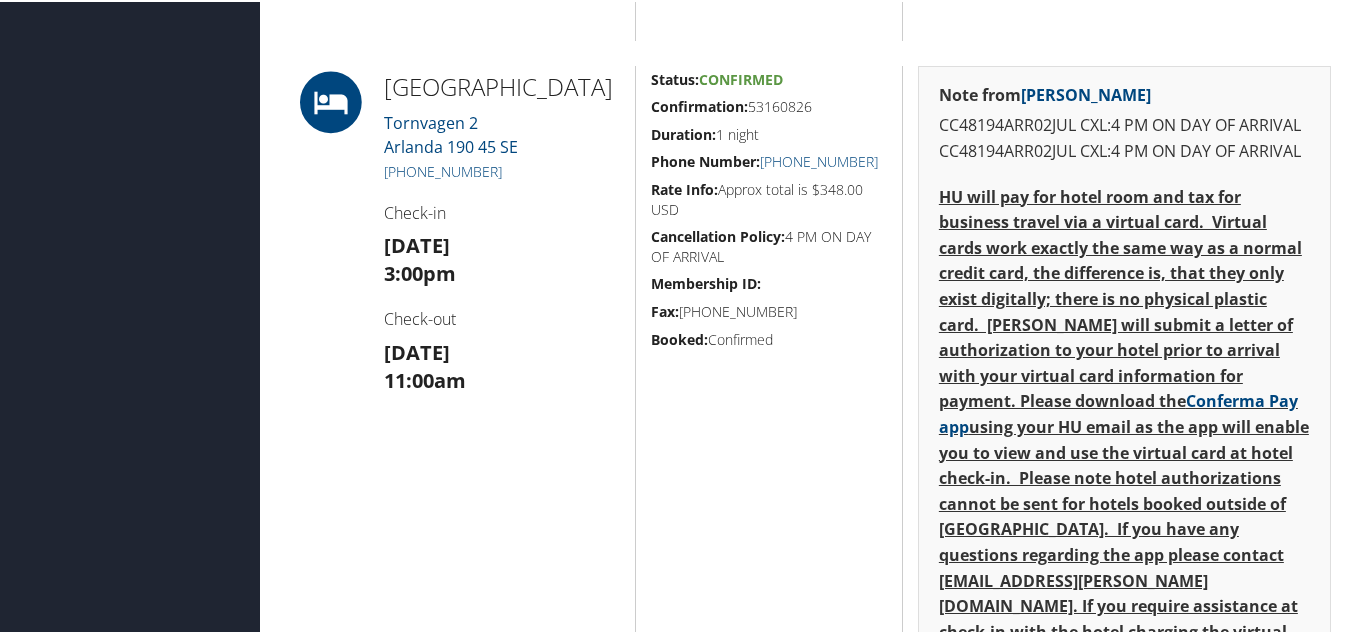 scroll, scrollTop: 3200, scrollLeft: 0, axis: vertical 